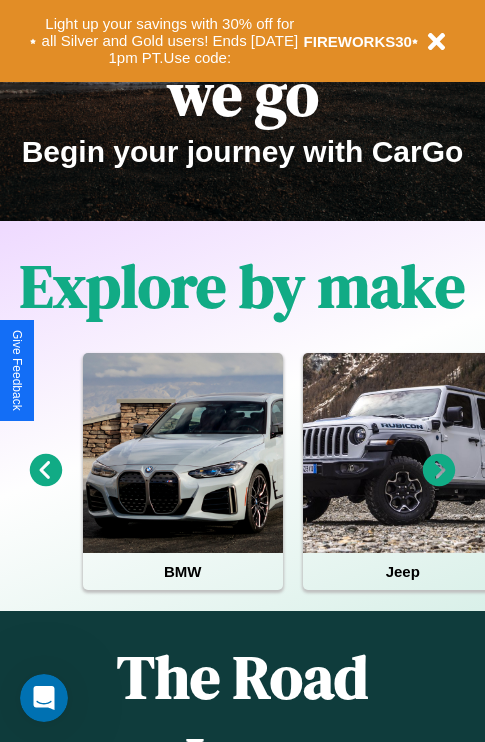 scroll, scrollTop: 817, scrollLeft: 0, axis: vertical 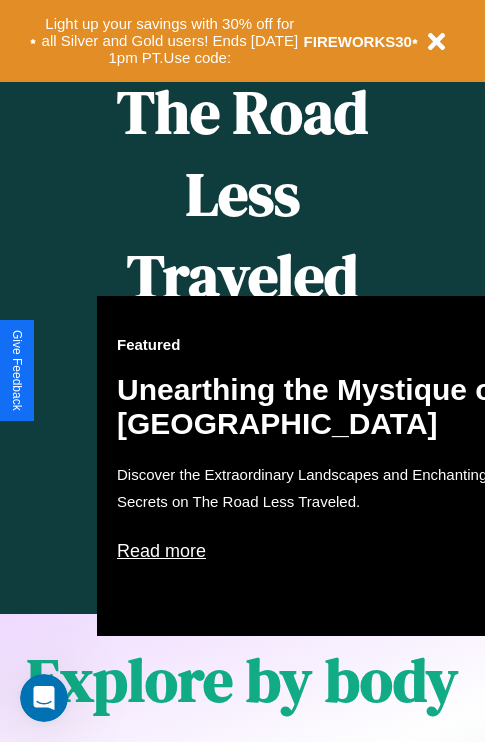 click on "Featured Unearthing the Mystique of [GEOGRAPHIC_DATA] Discover the Extraordinary Landscapes and Enchanting Secrets on The Road Less Traveled. Read more" at bounding box center (317, 466) 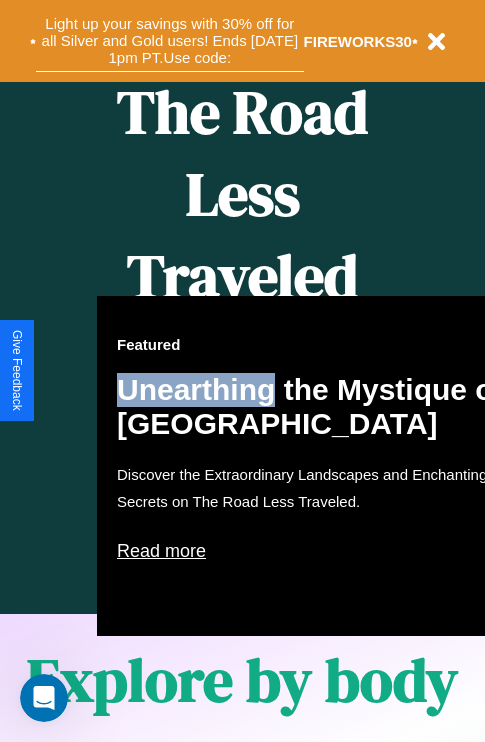click on "Light up your savings with 30% off for all Silver and Gold users! Ends [DATE] 1pm PT.  Use code:" at bounding box center [170, 41] 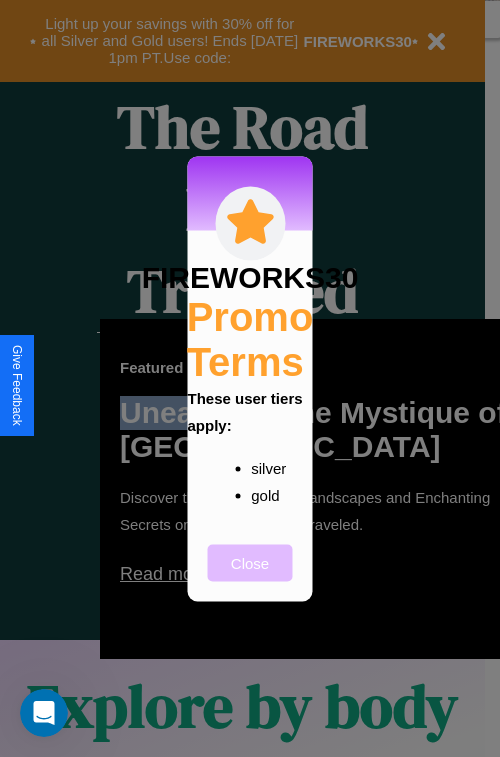 click on "Close" at bounding box center (250, 562) 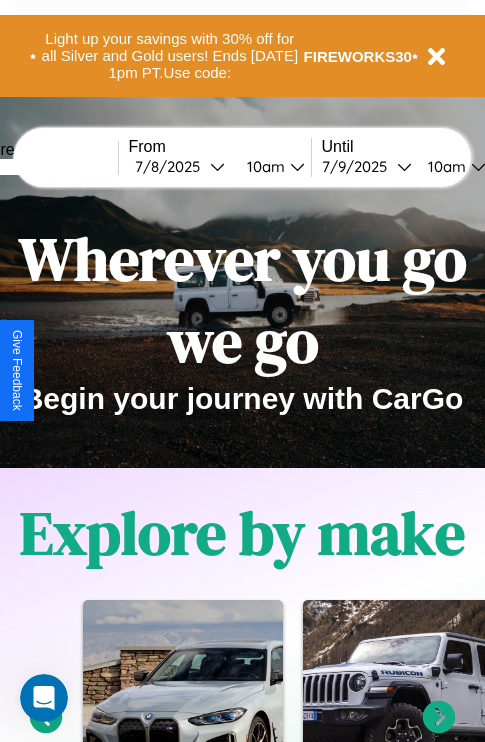 scroll, scrollTop: 0, scrollLeft: 0, axis: both 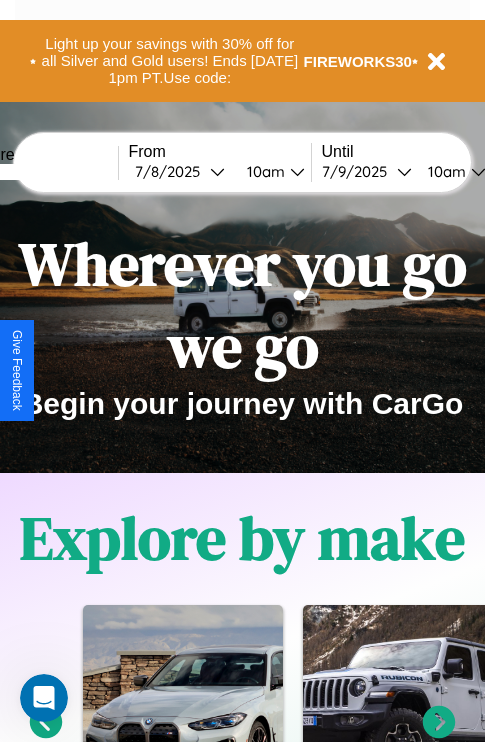 click at bounding box center (43, 172) 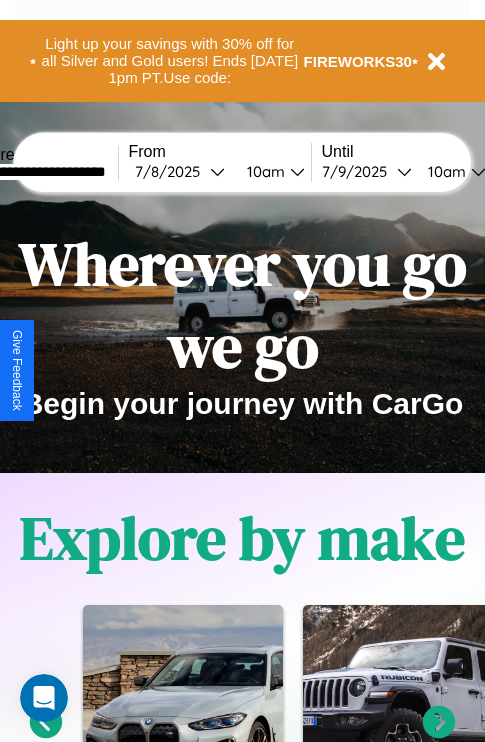 type on "**********" 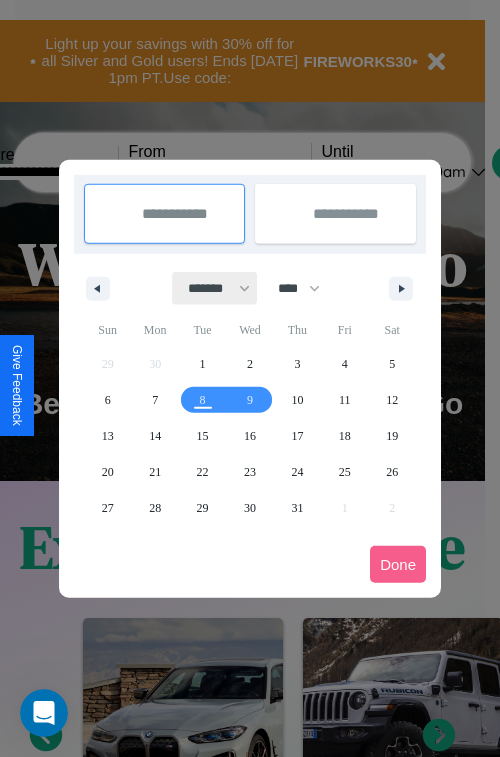 click on "******* ******** ***** ***** *** **** **** ****** ********* ******* ******** ********" at bounding box center (215, 288) 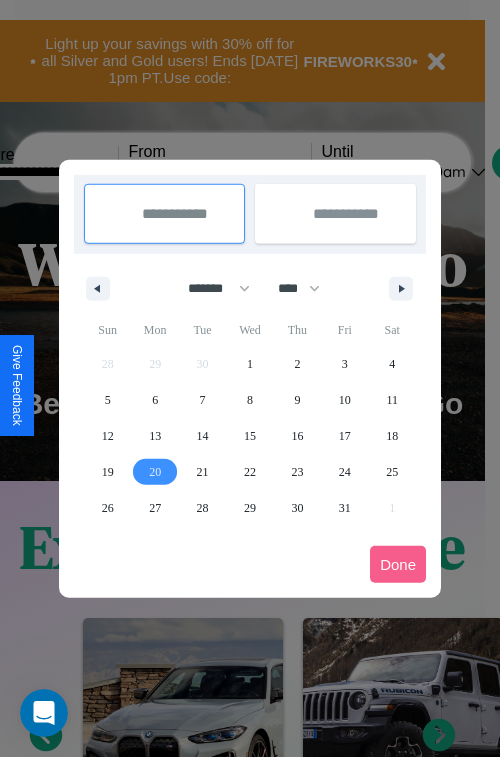 click on "20" at bounding box center (155, 472) 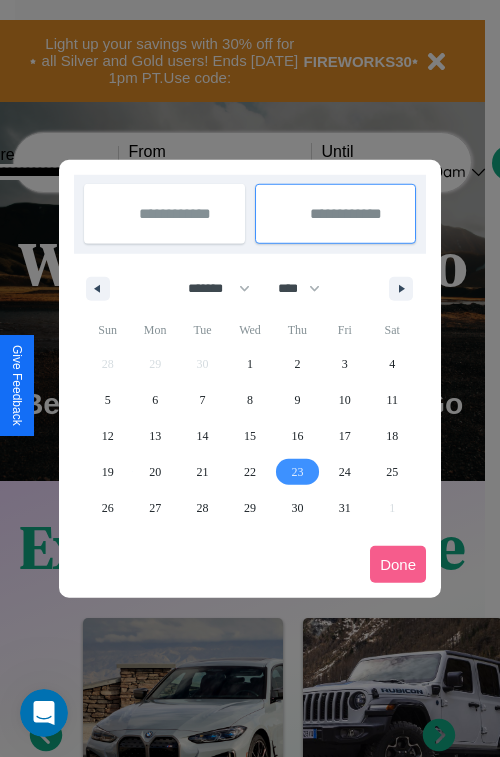 click on "23" at bounding box center [297, 472] 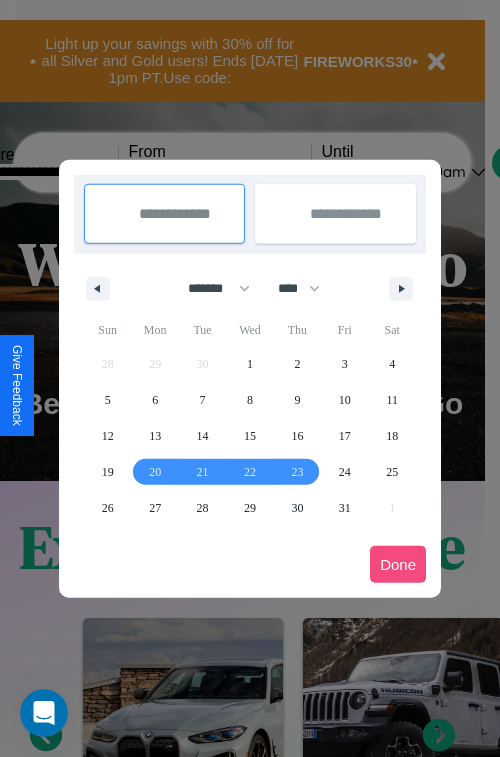 click on "Done" at bounding box center (398, 564) 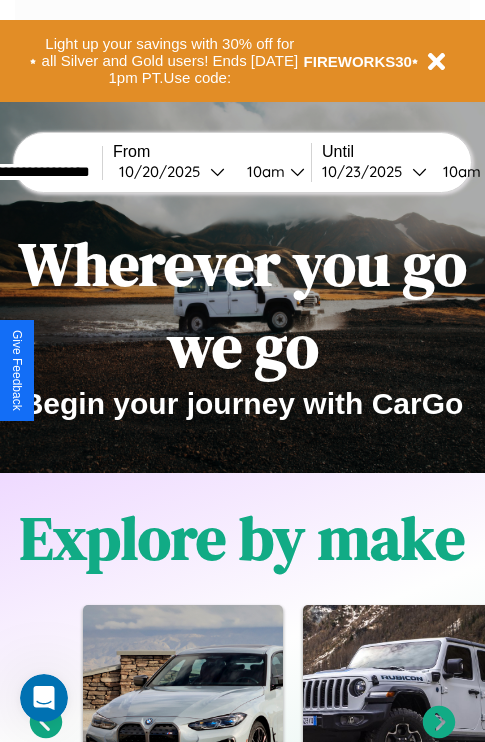 scroll, scrollTop: 0, scrollLeft: 83, axis: horizontal 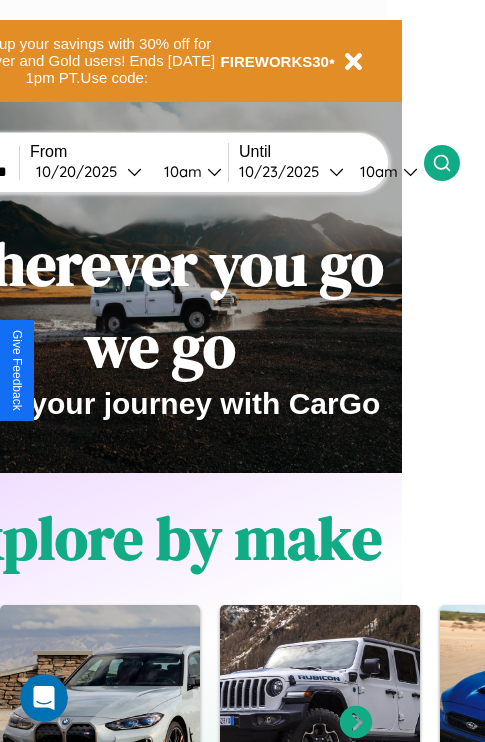 click 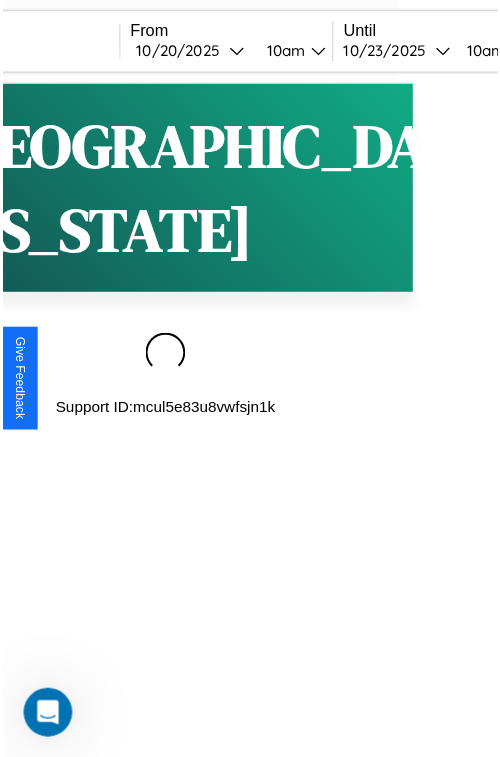 scroll, scrollTop: 0, scrollLeft: 0, axis: both 